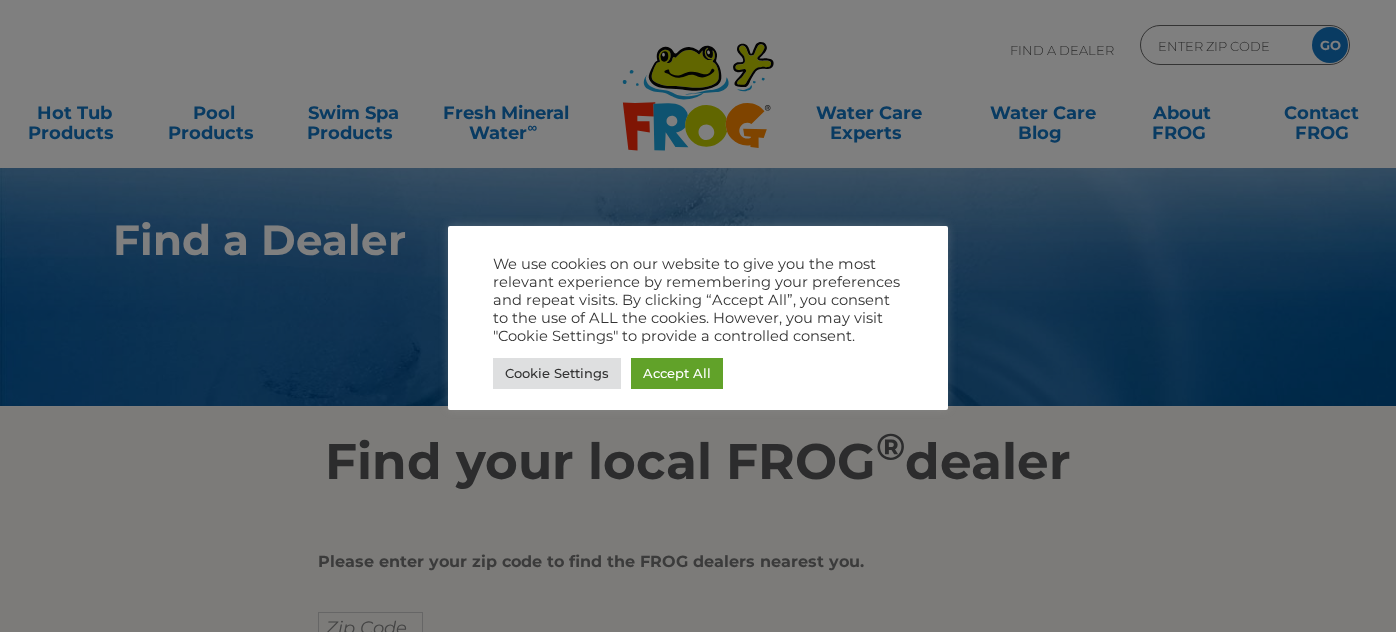 scroll, scrollTop: 0, scrollLeft: 0, axis: both 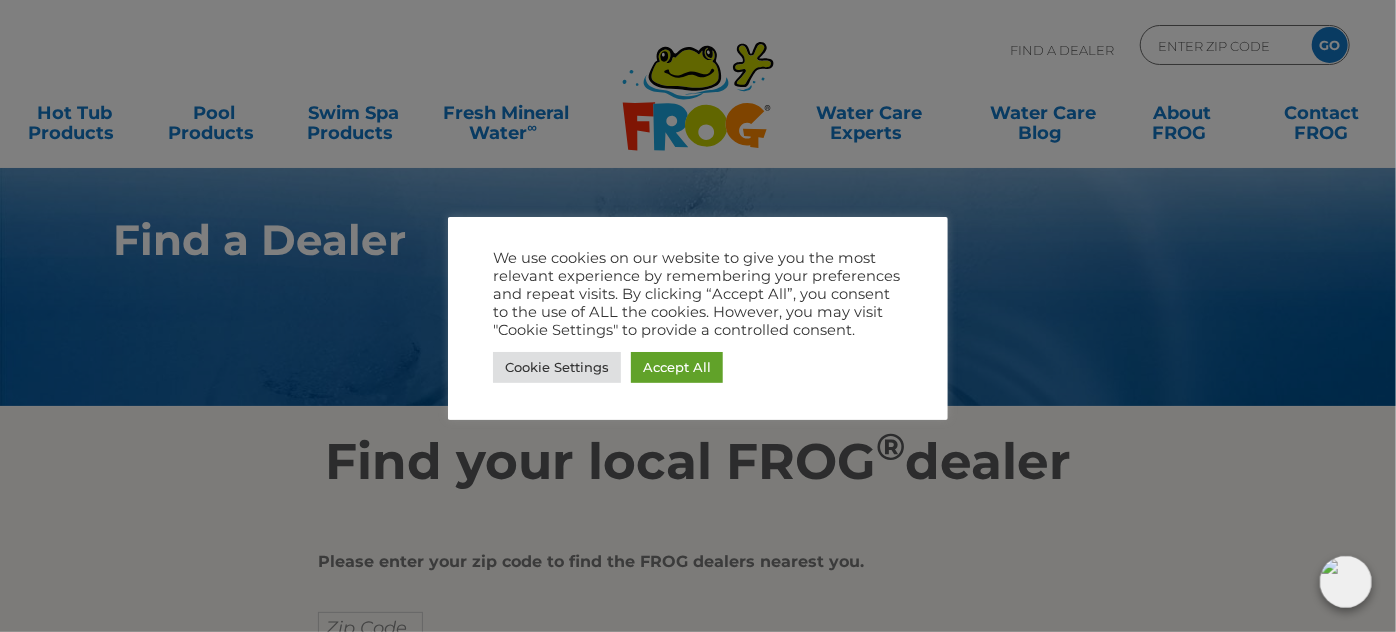 click on "Cookie Settings" at bounding box center (557, 367) 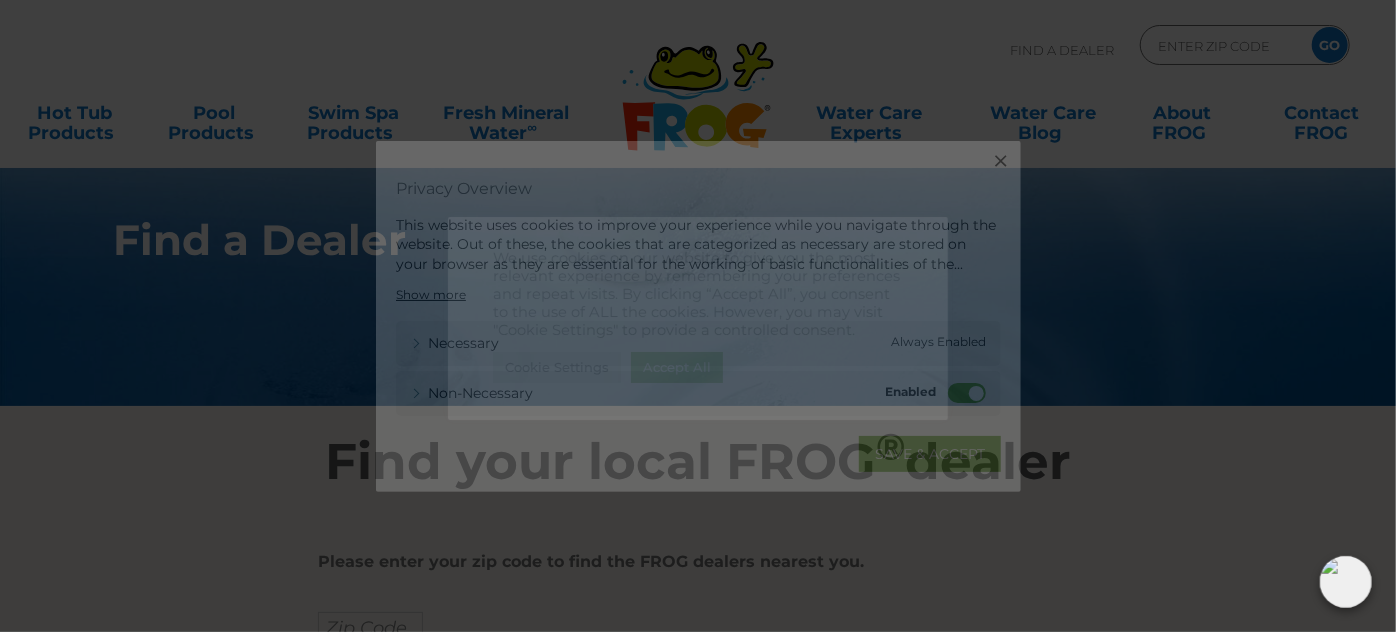 click on "Close
Privacy Overview
This website uses cookies to improve your experience while you navigate through the website. Out of these, the cookies that are categorized as necessary are stored on your browser as they are essential for the working of basic functionalities of the  ...
Necessary
Necessary
Always Enabled
Necessary cookies are absolutely essential for the website to function properly. This category only includes cookies that ensures basic functionalities and security features of the website. These cookies do not store any personal information.
Non-necessary
Non-necessary" at bounding box center (698, 316) 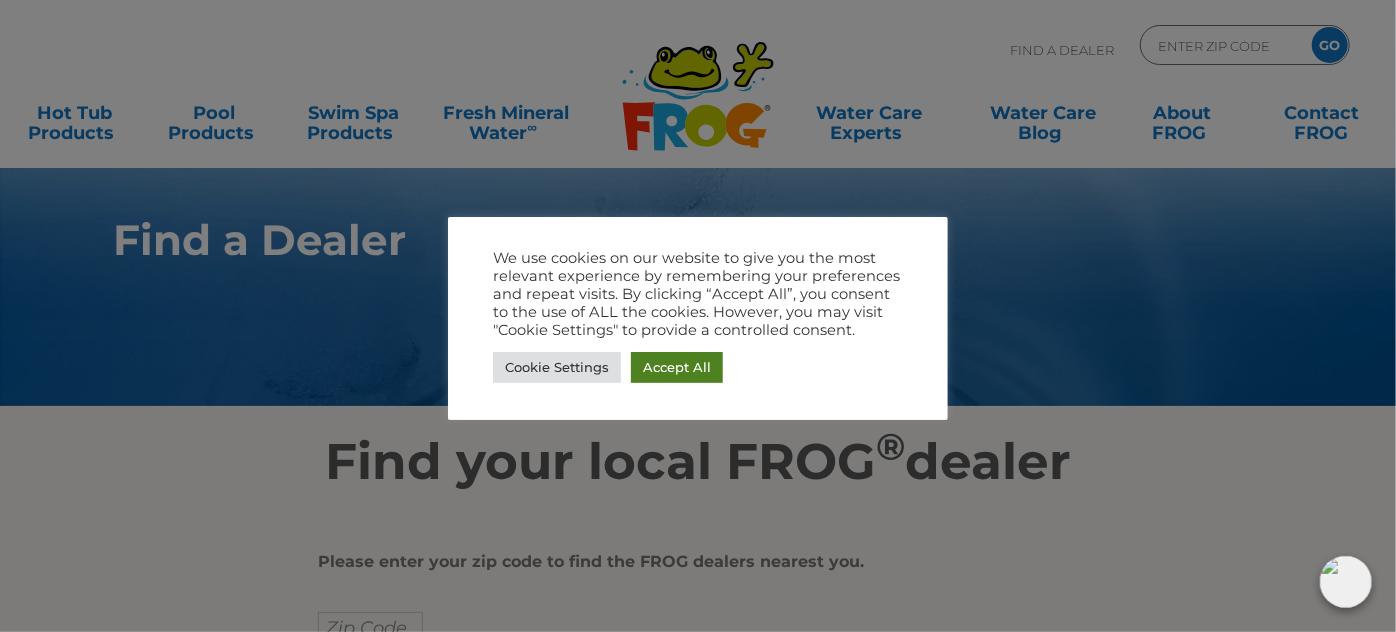 click on "Accept All" at bounding box center [677, 367] 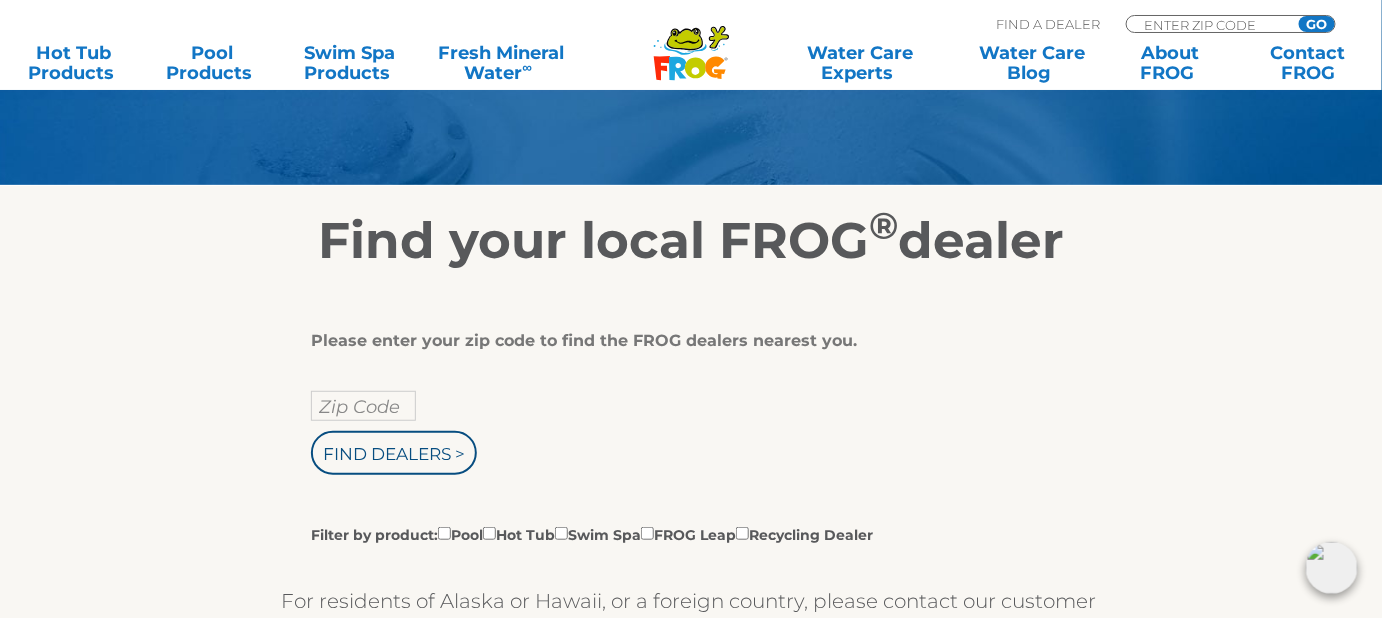 scroll, scrollTop: 303, scrollLeft: 0, axis: vertical 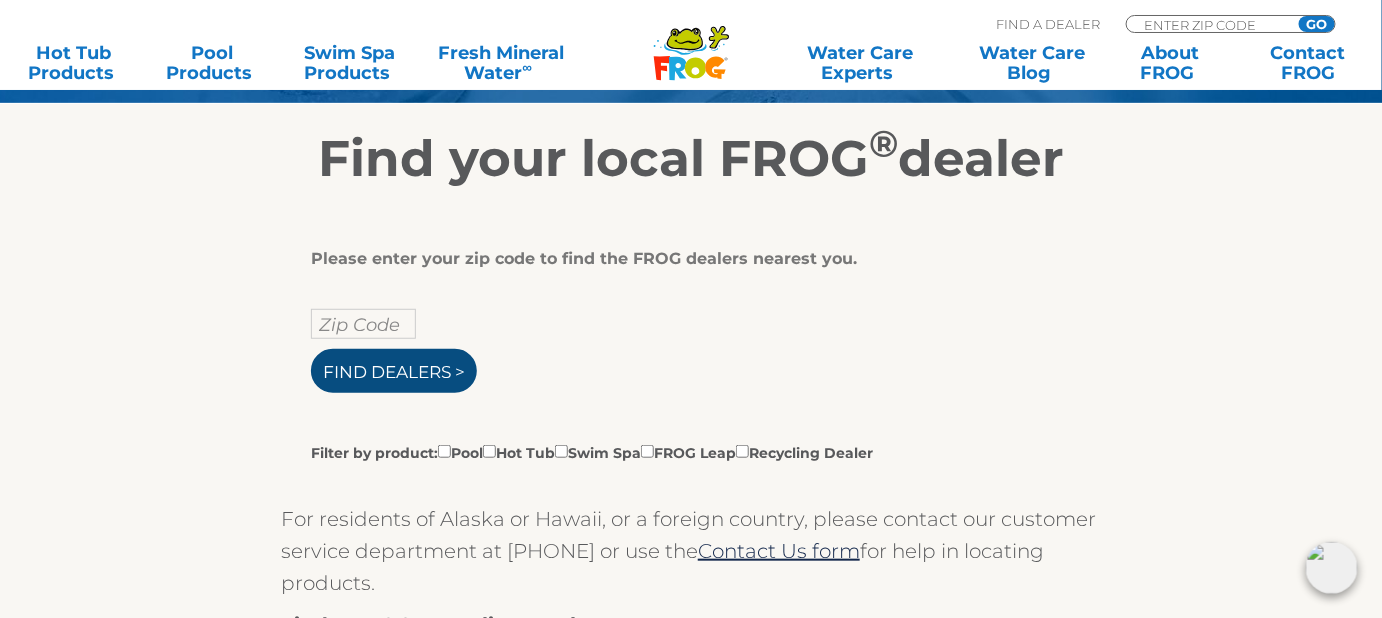 click on "Find Dealers >" at bounding box center [394, 371] 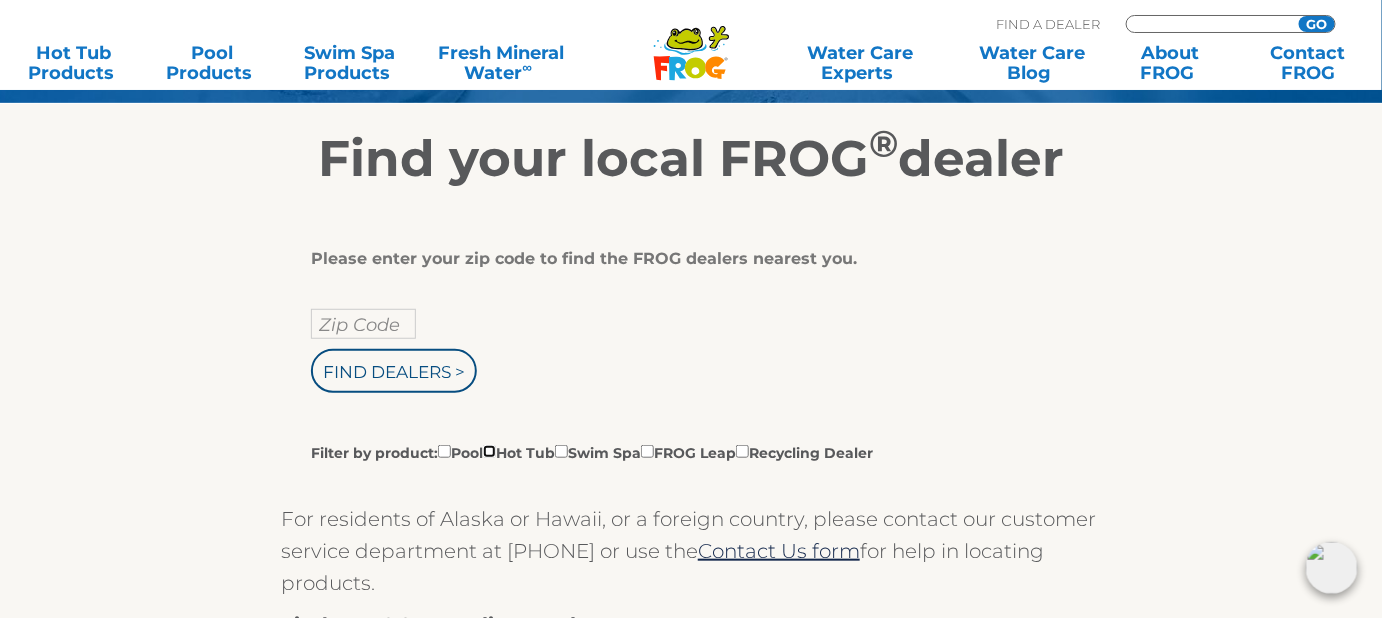 type on "ENTER ZIP CODE" 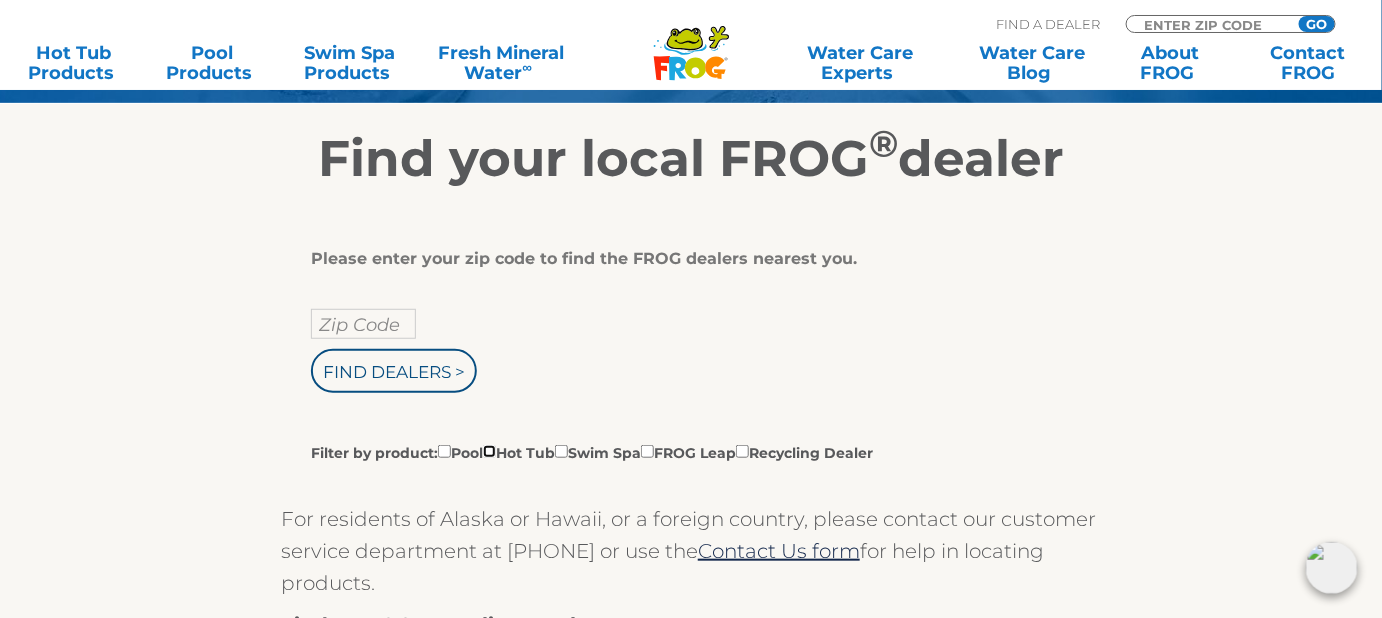 click on "Filter by product:
Pool
Hot Tub
Swim Spa
FROG Leap
Recycling Dealer" at bounding box center (489, 451) 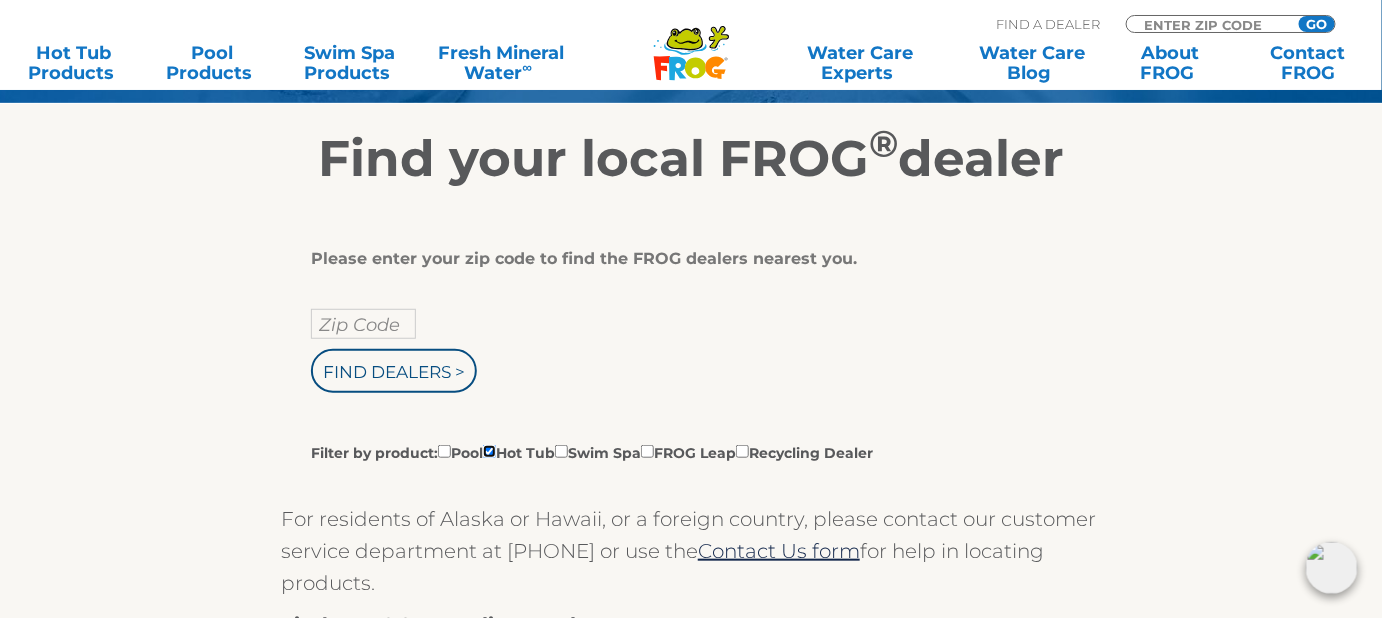 click on "Filter by product:
Pool
Hot Tub
Swim Spa
FROG Leap
Recycling Dealer" at bounding box center [592, 452] 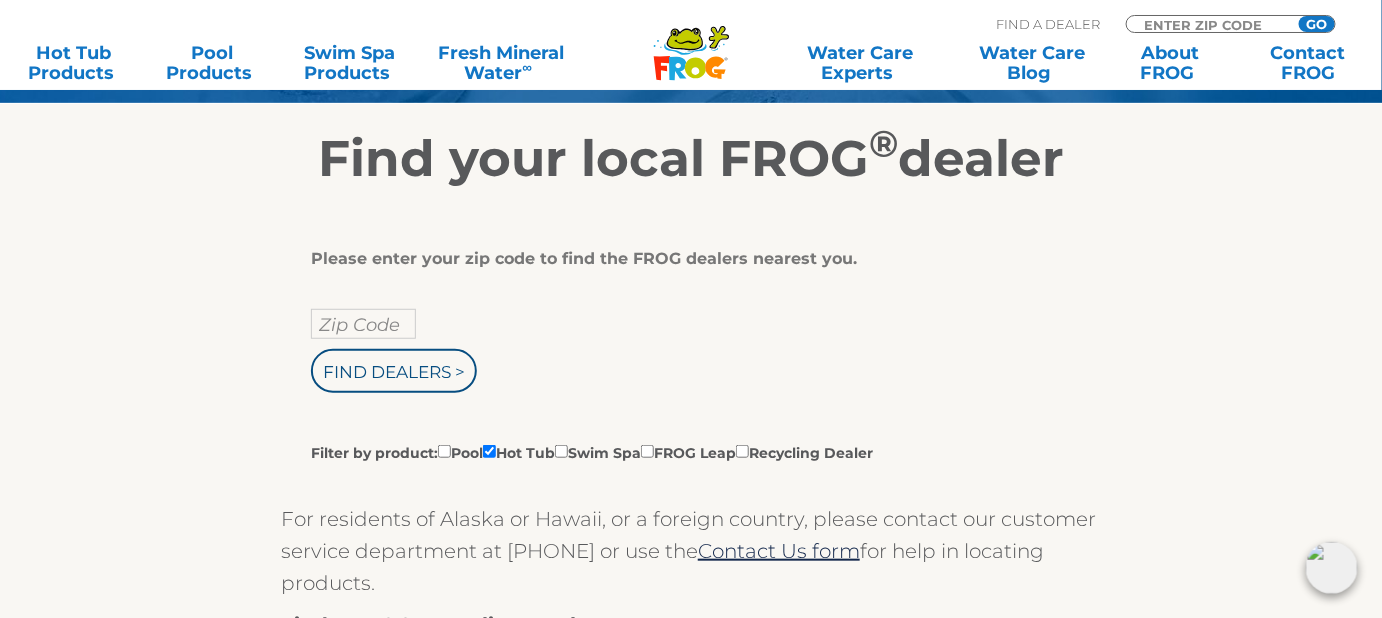 click on "Filter by product:
Pool
Hot Tub
Swim Spa
FROG Leap
Recycling Dealer" at bounding box center (444, 451) 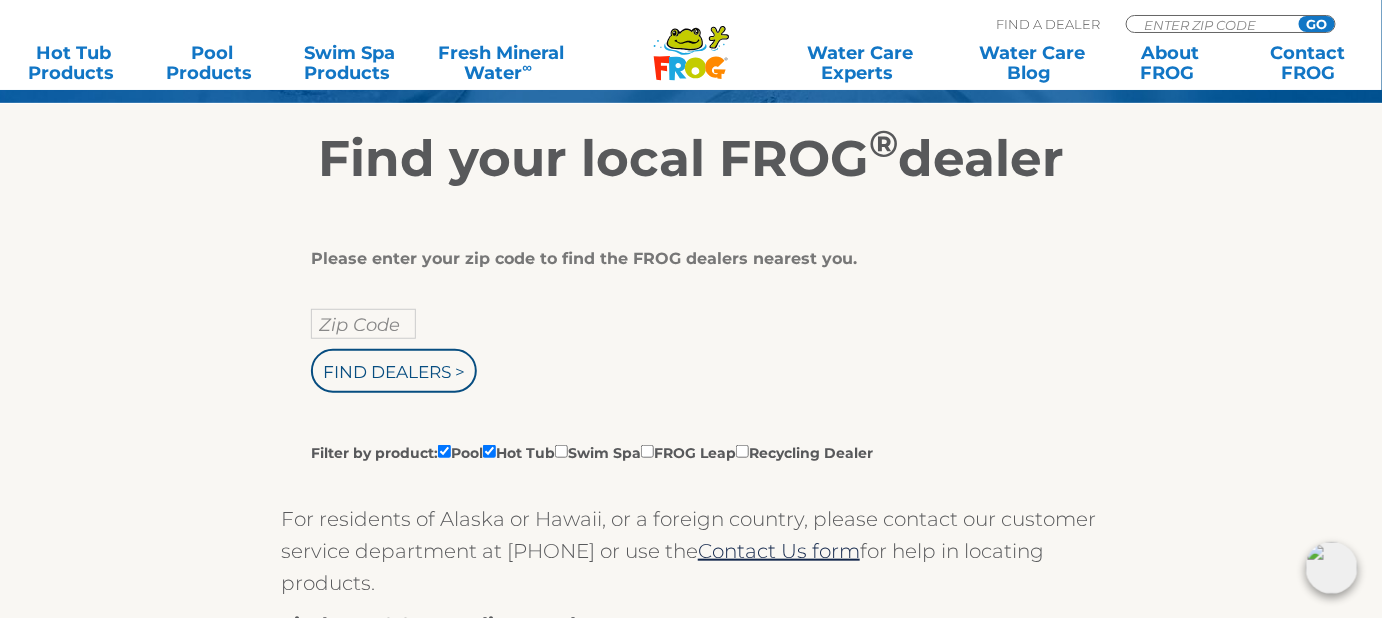 click on "Filter by product:
Pool
Hot Tub
Swim Spa
FROG Leap
Recycling Dealer" at bounding box center (592, 452) 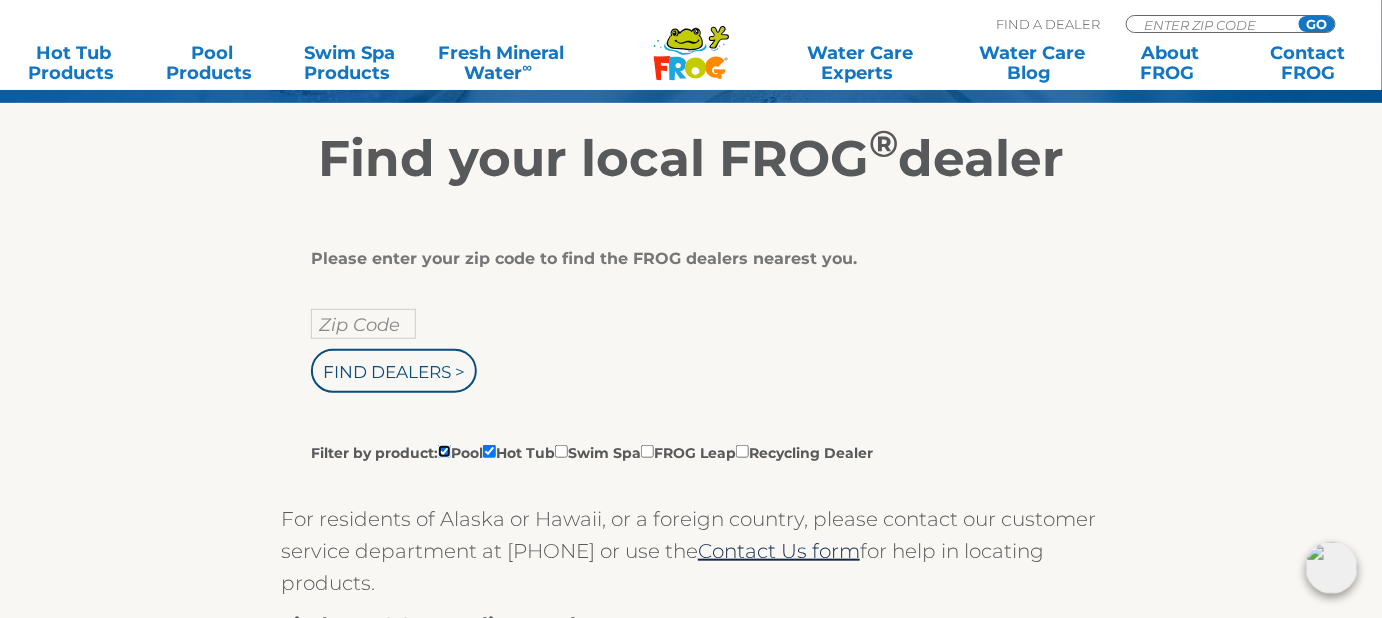 checkbox on "false" 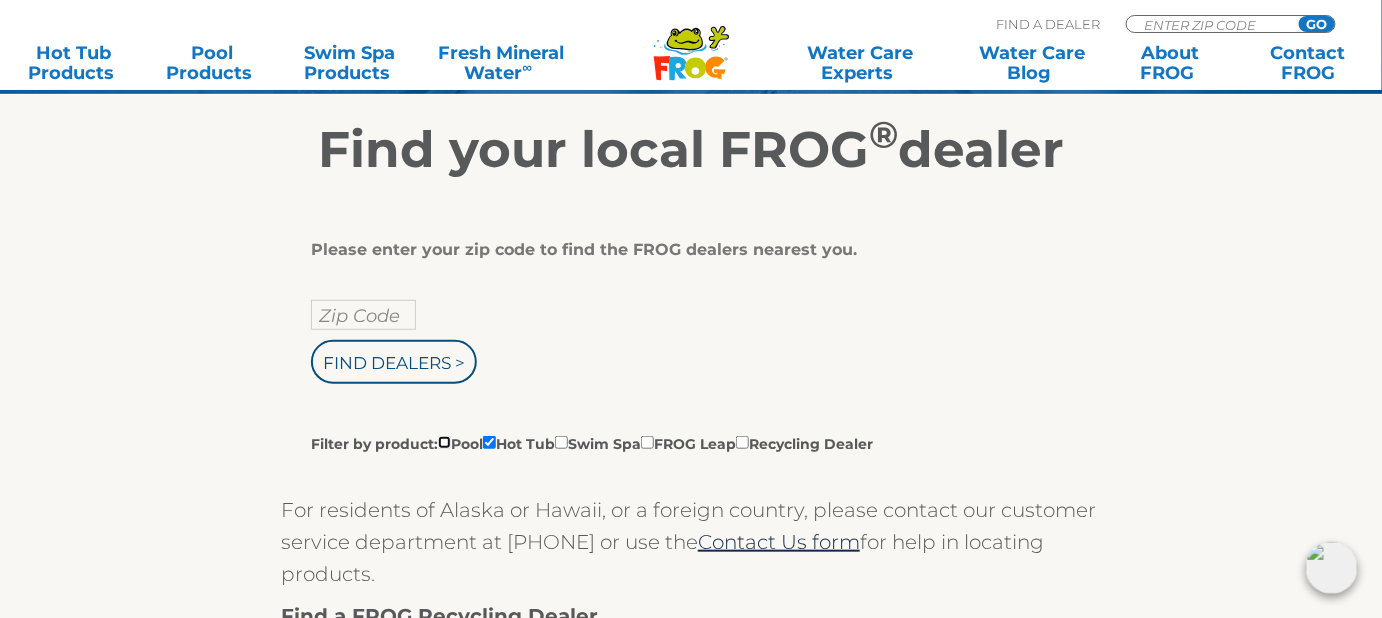 scroll, scrollTop: 303, scrollLeft: 0, axis: vertical 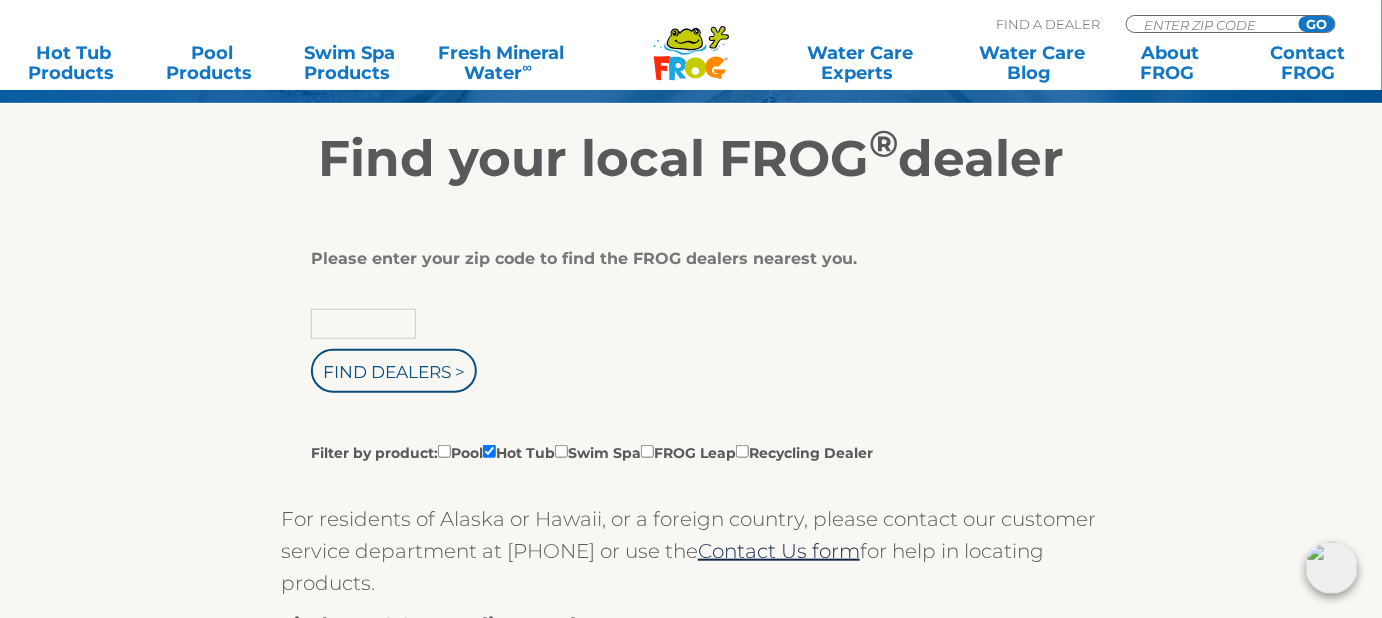 click at bounding box center [363, 324] 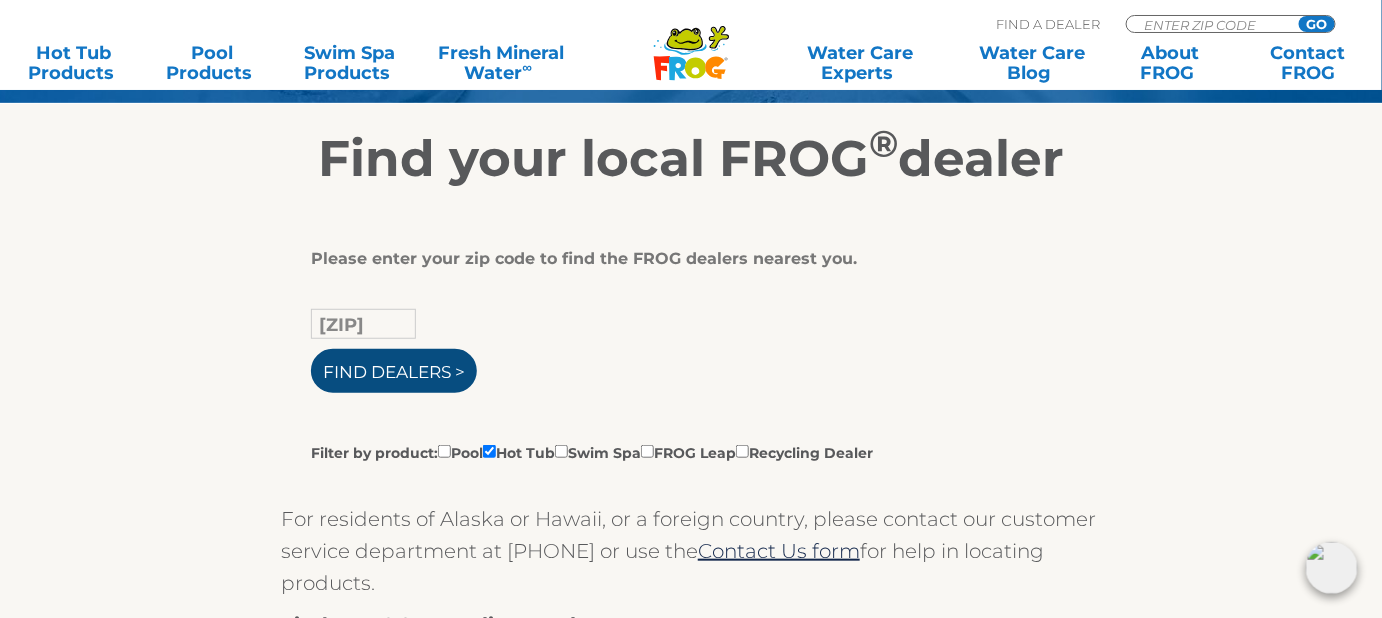 type on "19040" 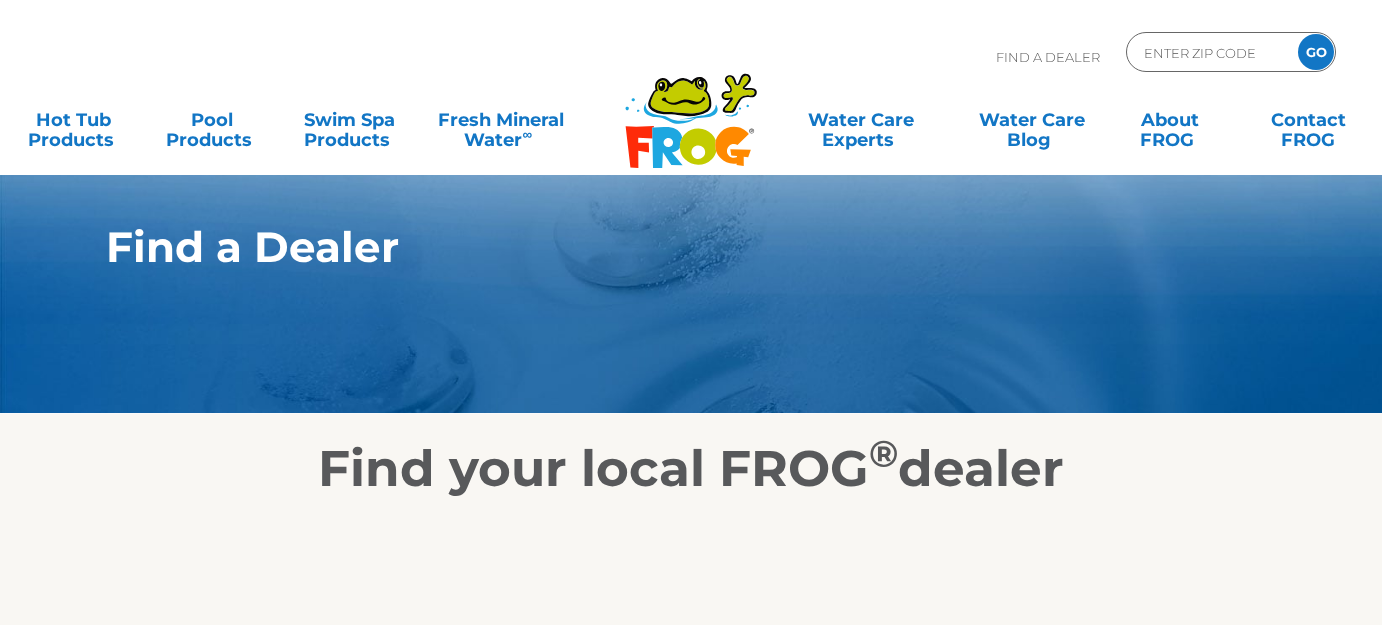 scroll, scrollTop: 0, scrollLeft: 0, axis: both 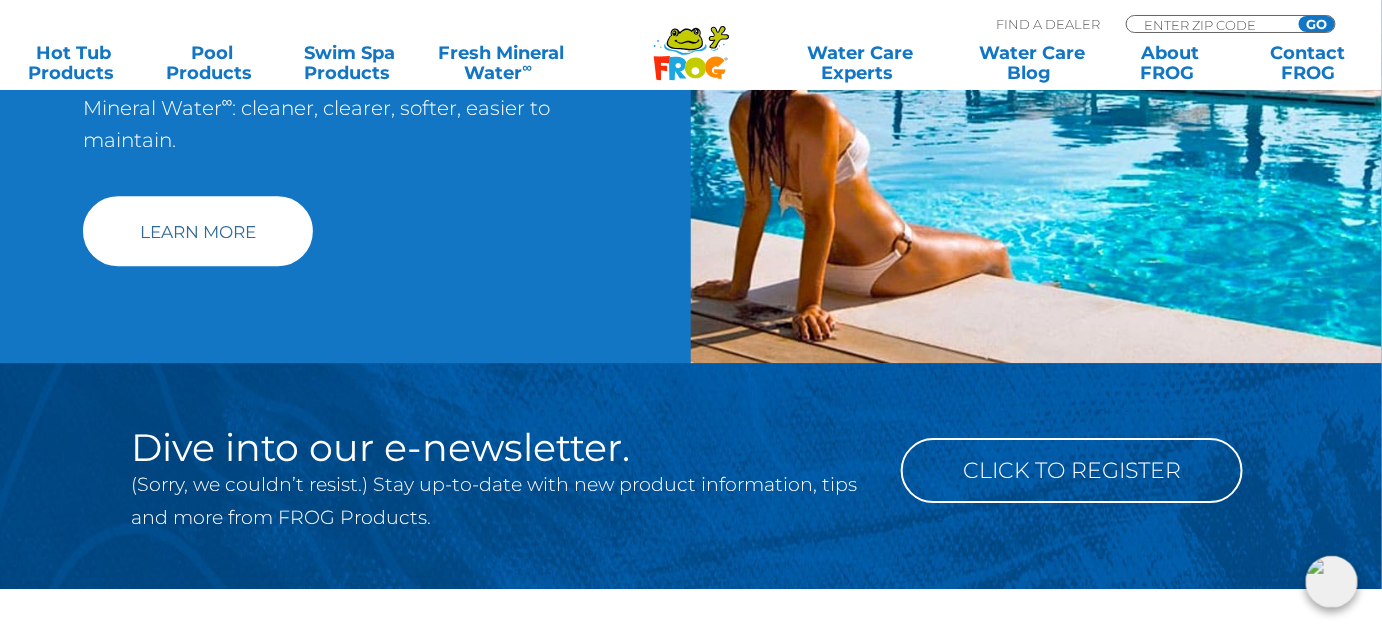 click on "Learn More" at bounding box center (198, 231) 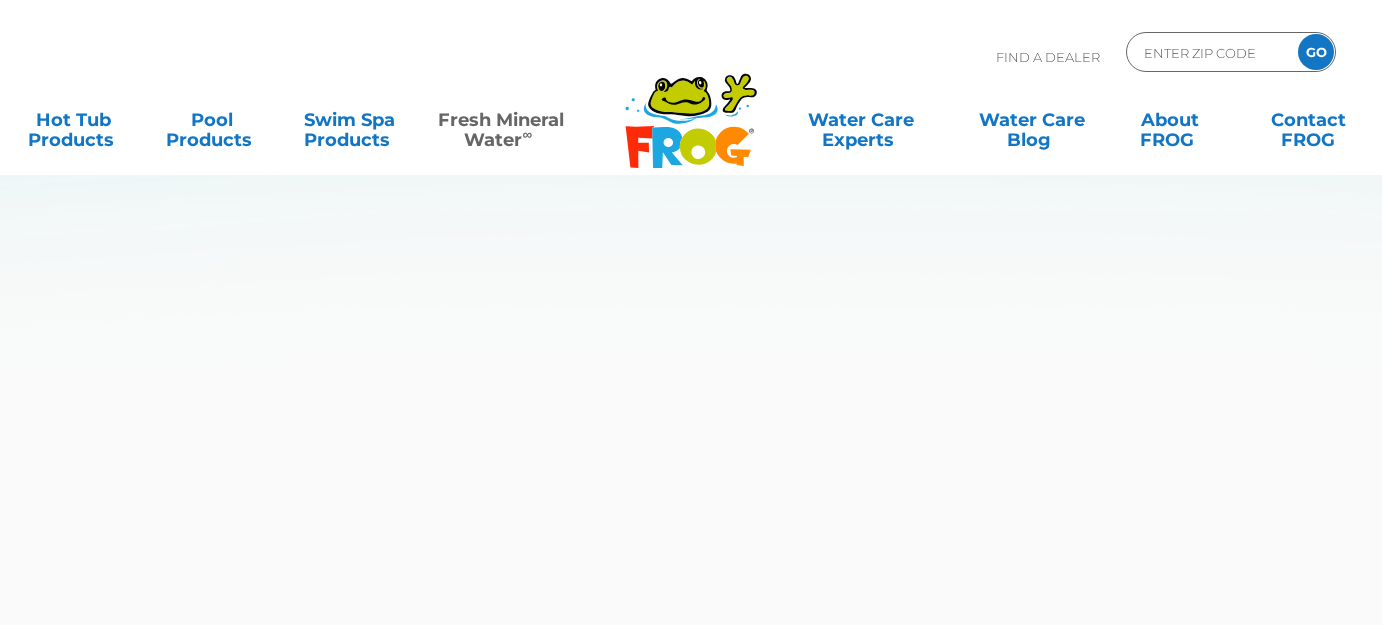 scroll, scrollTop: 0, scrollLeft: 0, axis: both 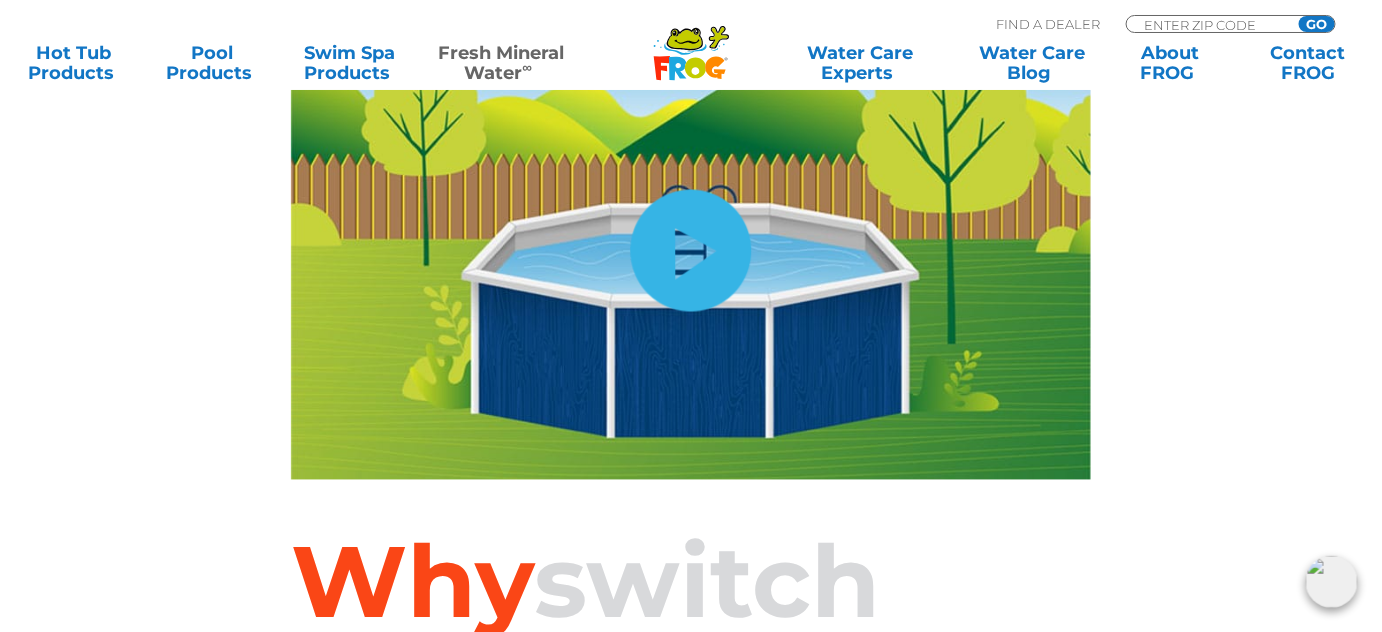 click on "hide-me" at bounding box center (691, 251) 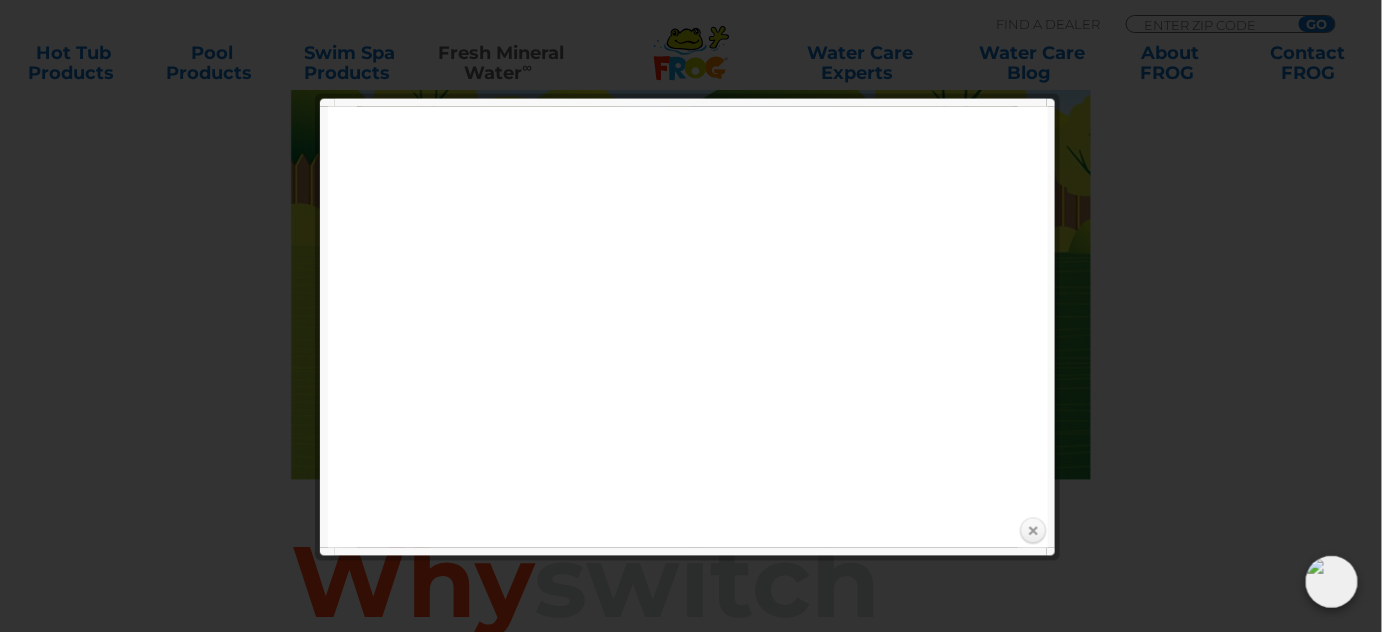 click on "Close" at bounding box center [1033, 532] 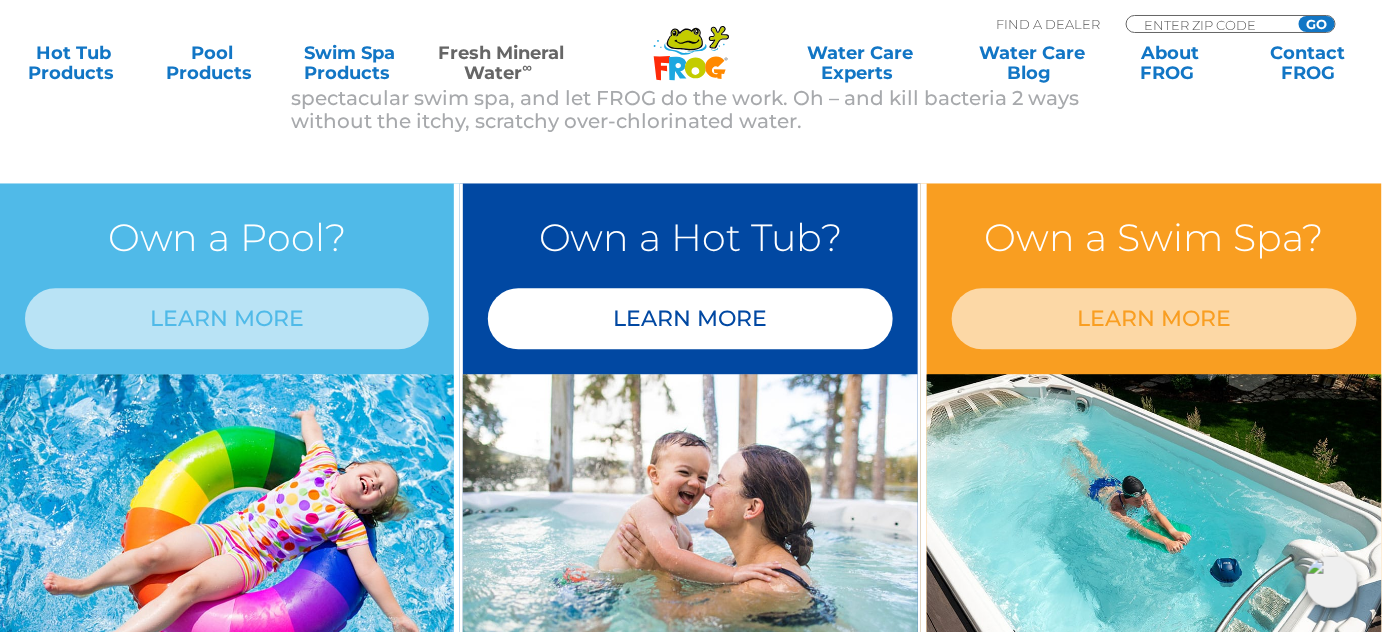 scroll, scrollTop: 1636, scrollLeft: 0, axis: vertical 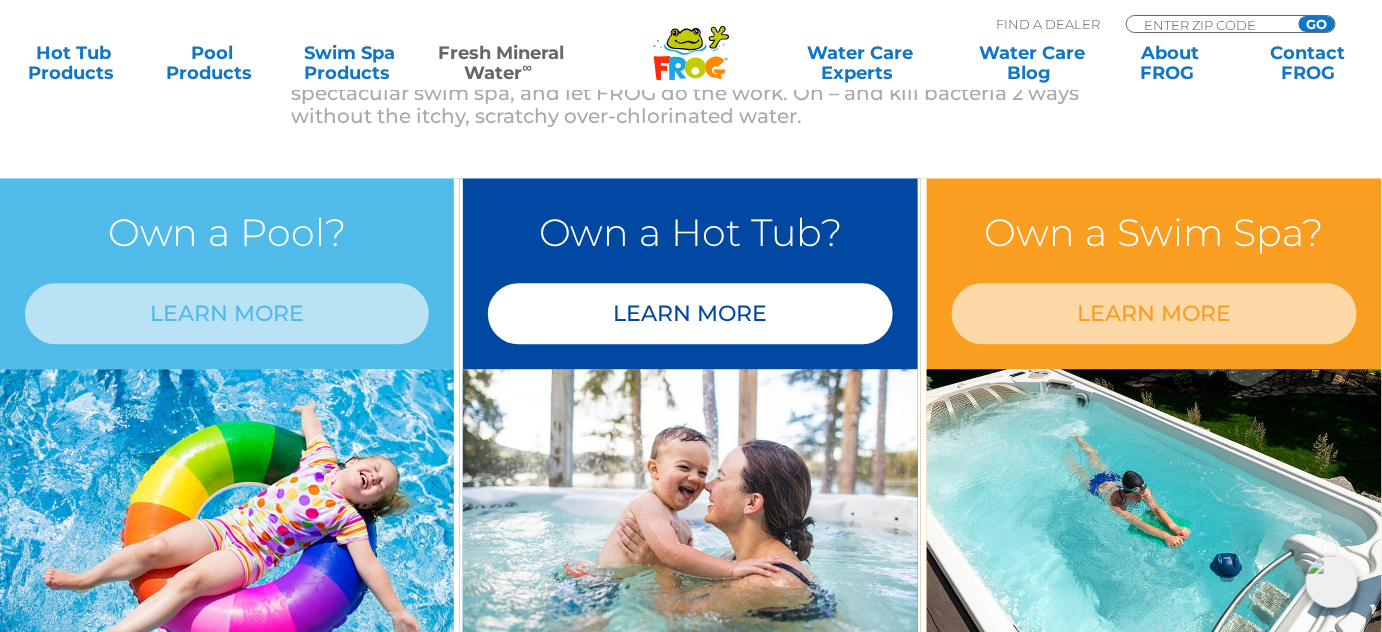 click on "LEARN MORE" at bounding box center [690, 313] 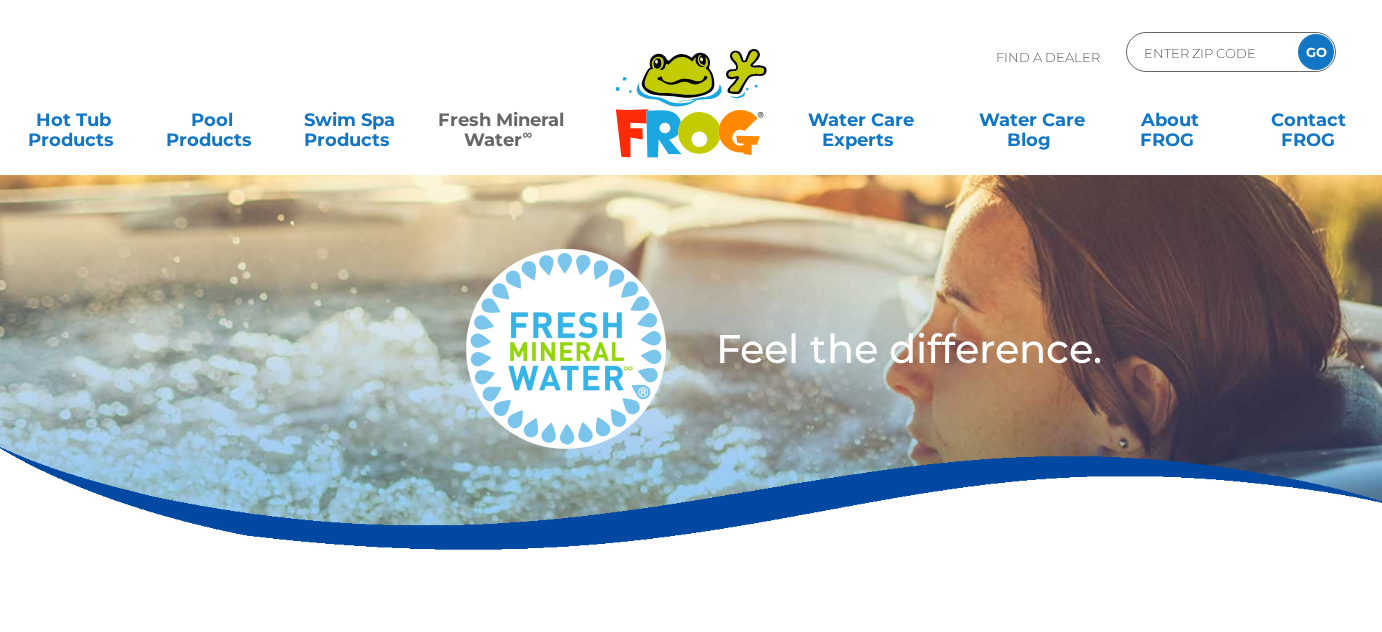 scroll, scrollTop: 0, scrollLeft: 0, axis: both 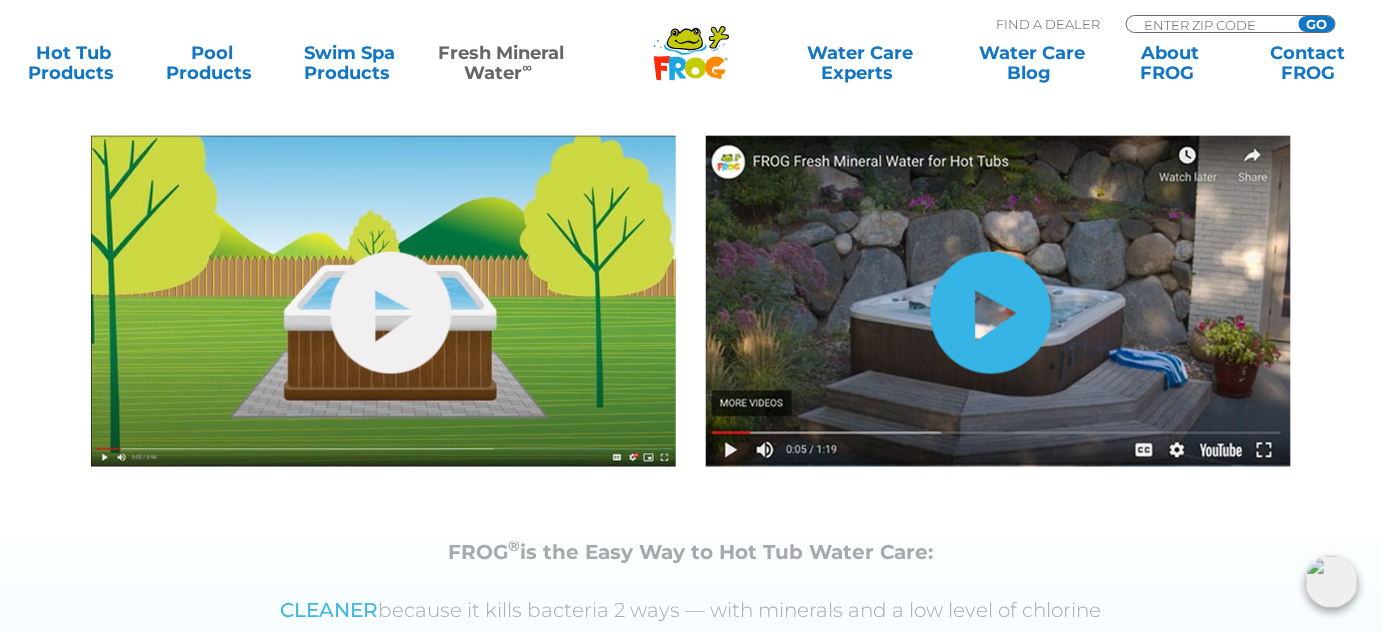 click on "hide-me" at bounding box center [991, 313] 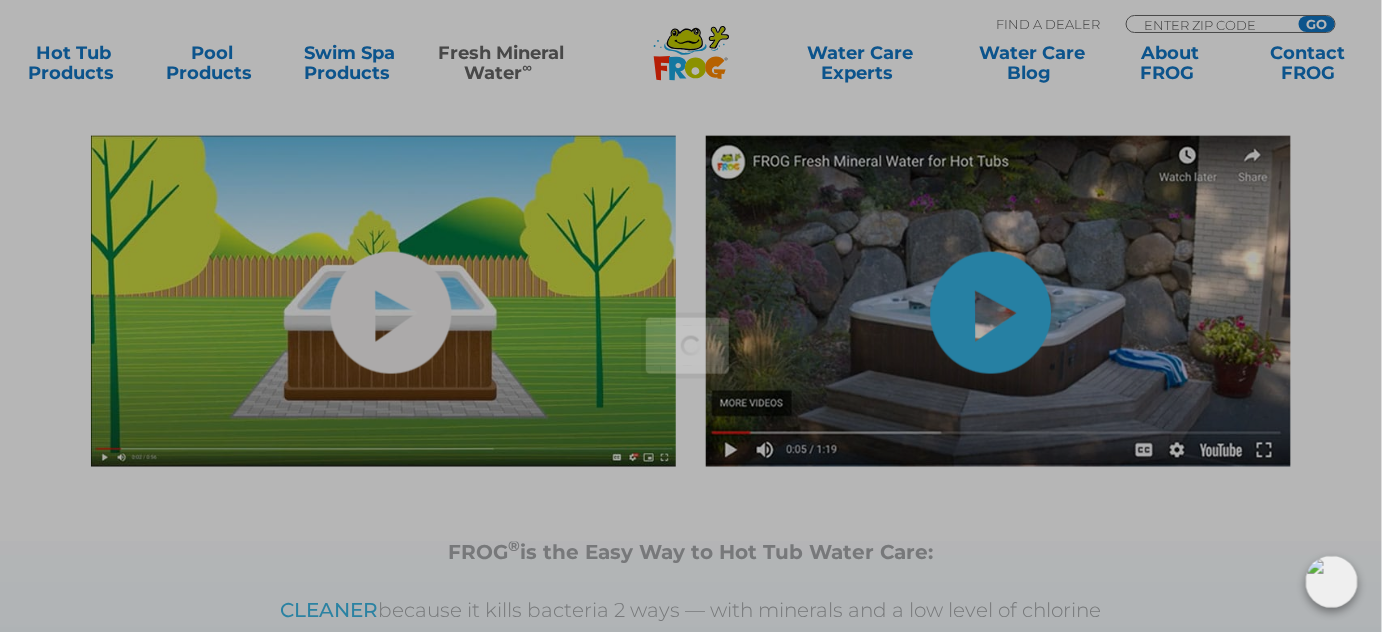 click at bounding box center (691, 799) 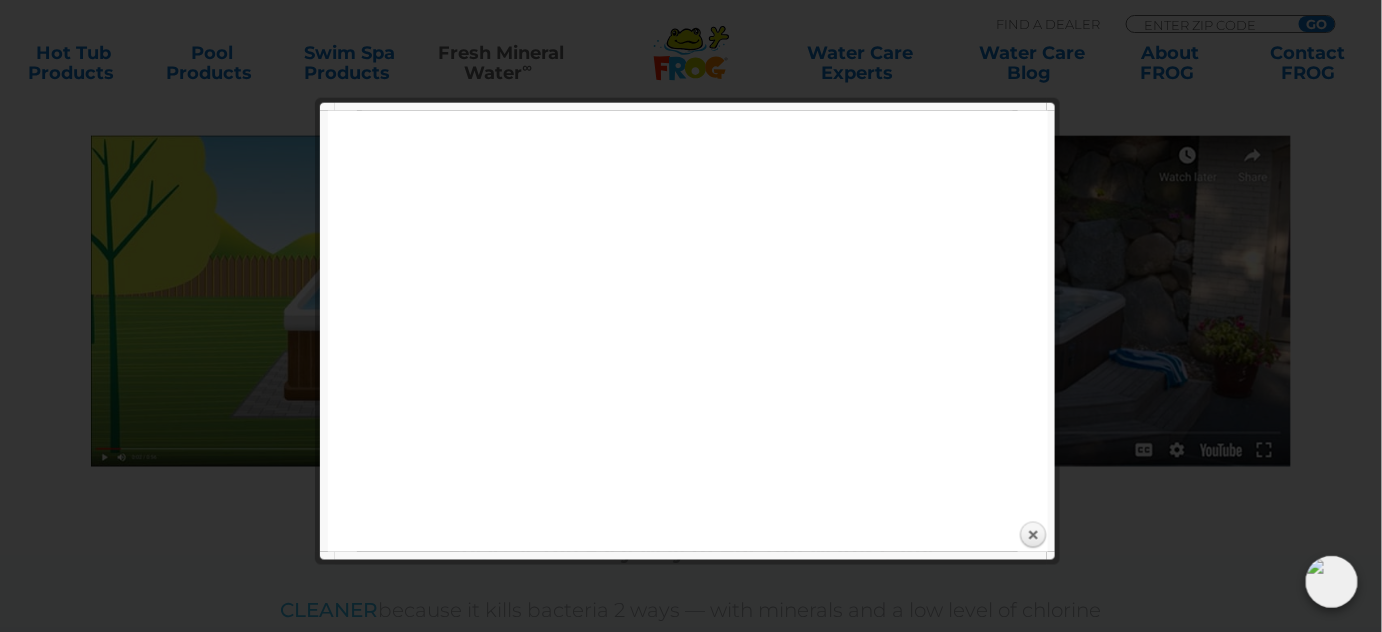 scroll, scrollTop: 787, scrollLeft: 0, axis: vertical 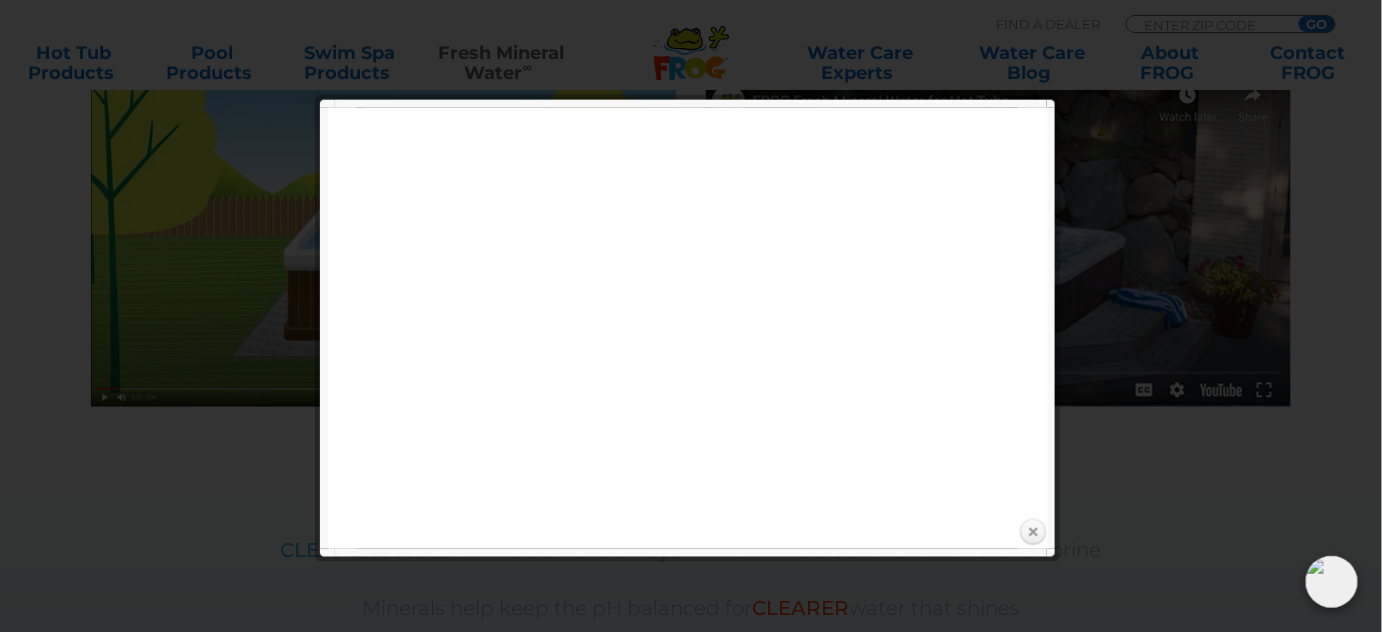 click on "Close" at bounding box center [1033, 533] 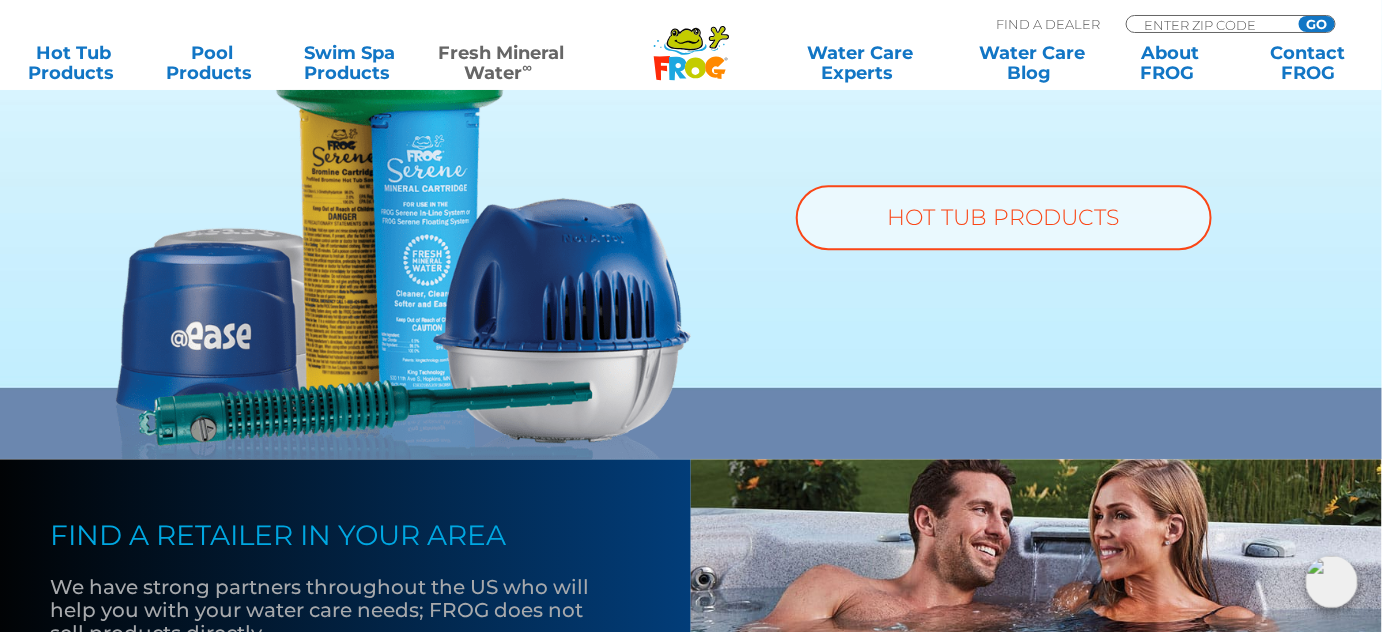 scroll, scrollTop: 1576, scrollLeft: 0, axis: vertical 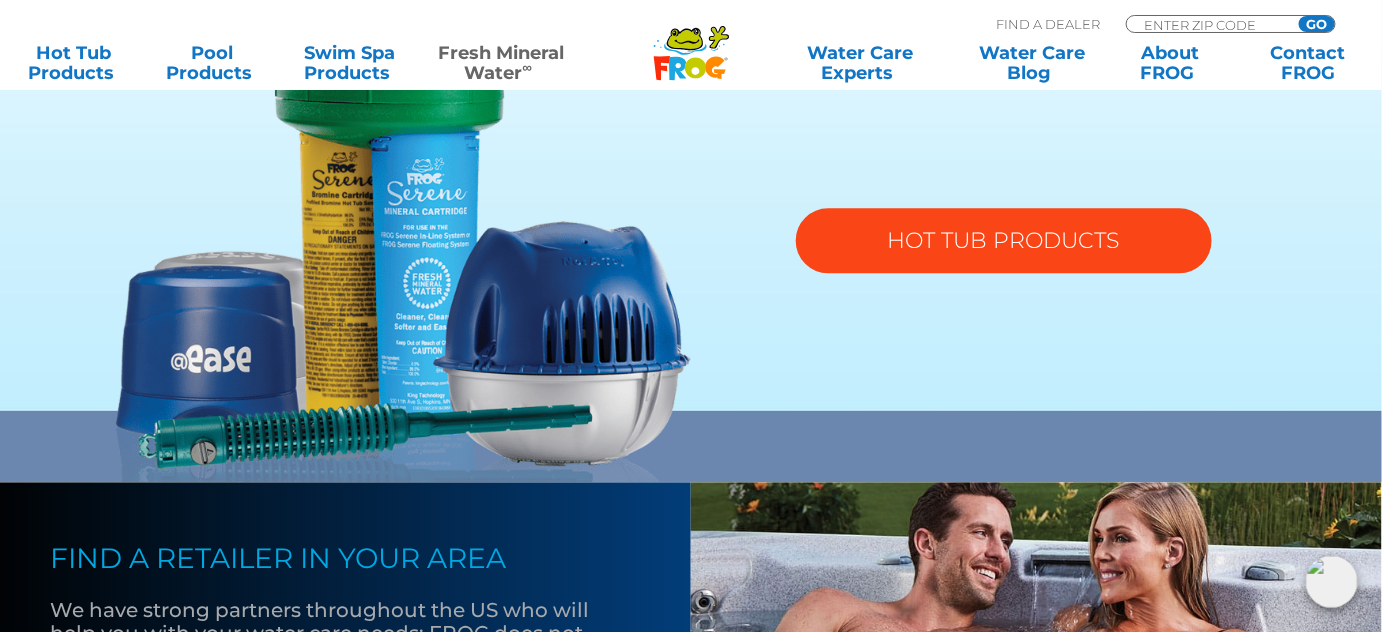 click on "HOT TUB PRODUCTS" at bounding box center [1004, 240] 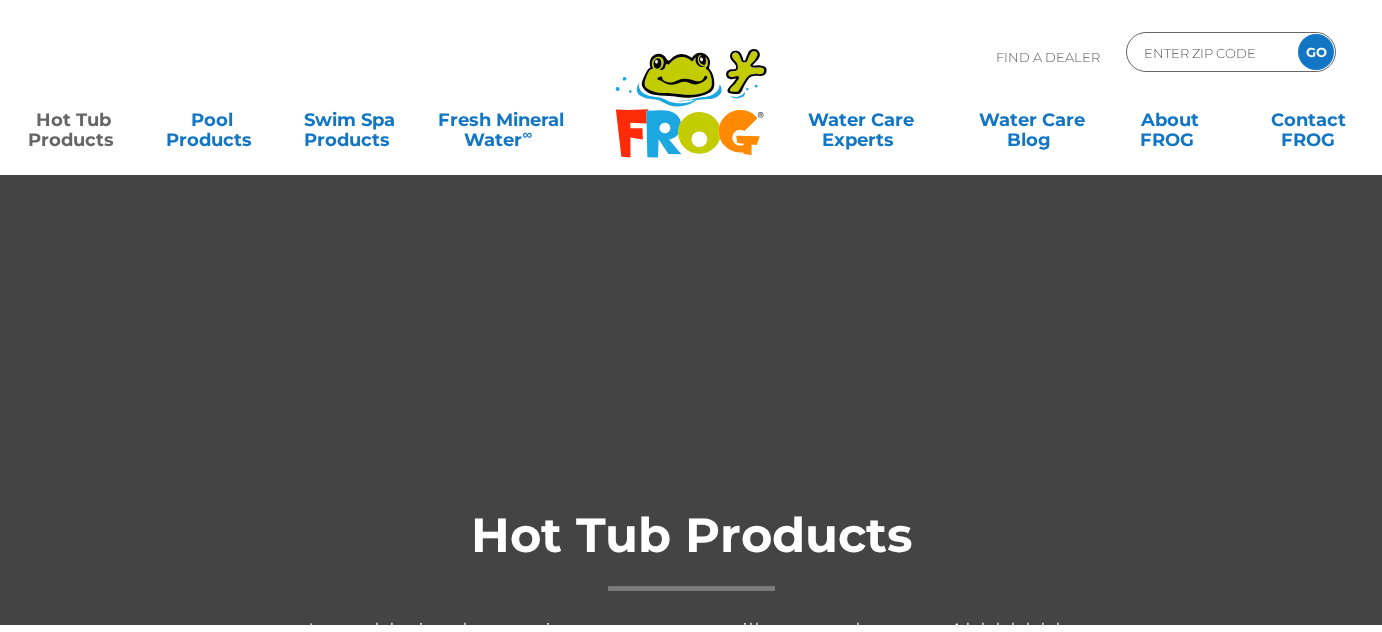 scroll, scrollTop: 0, scrollLeft: 0, axis: both 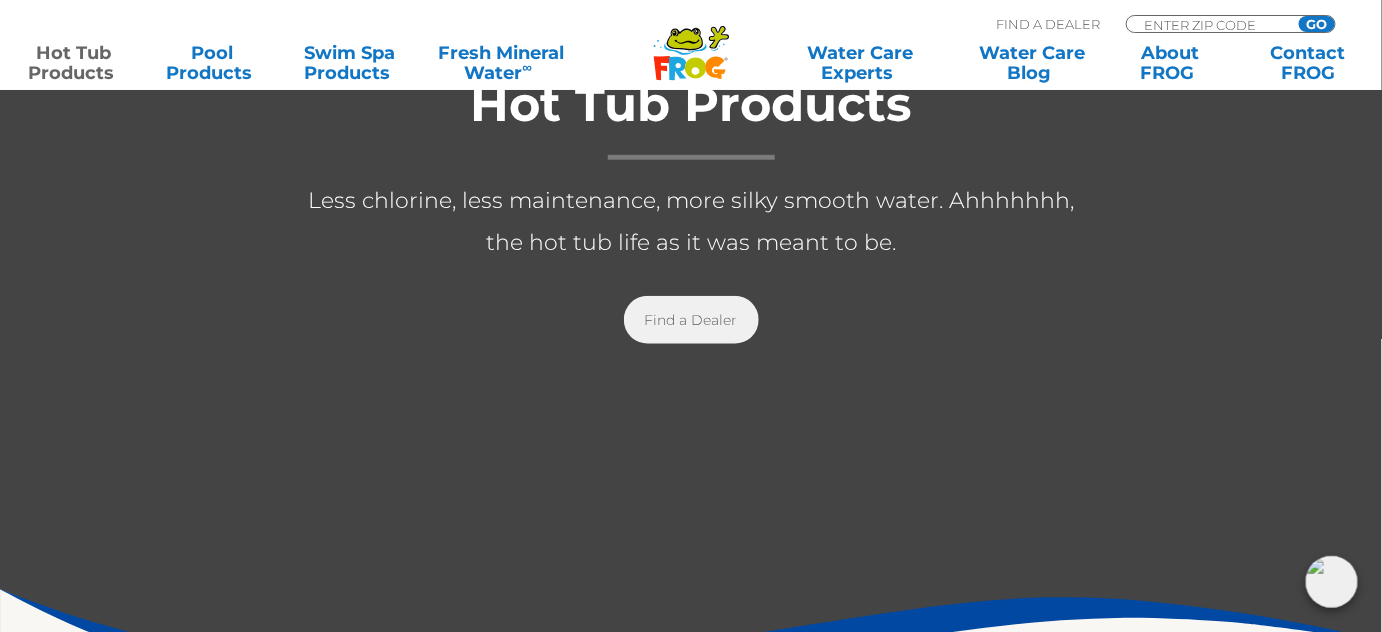 click on "Find a Dealer" at bounding box center [691, 320] 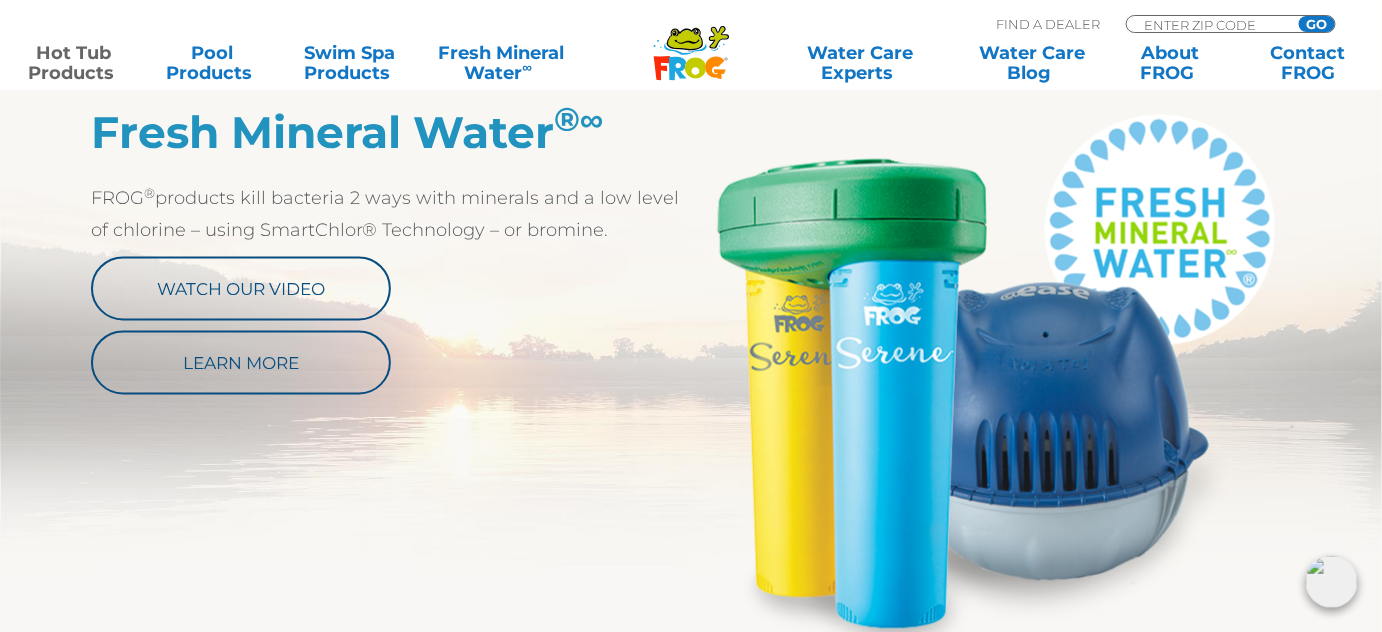 scroll, scrollTop: 1090, scrollLeft: 0, axis: vertical 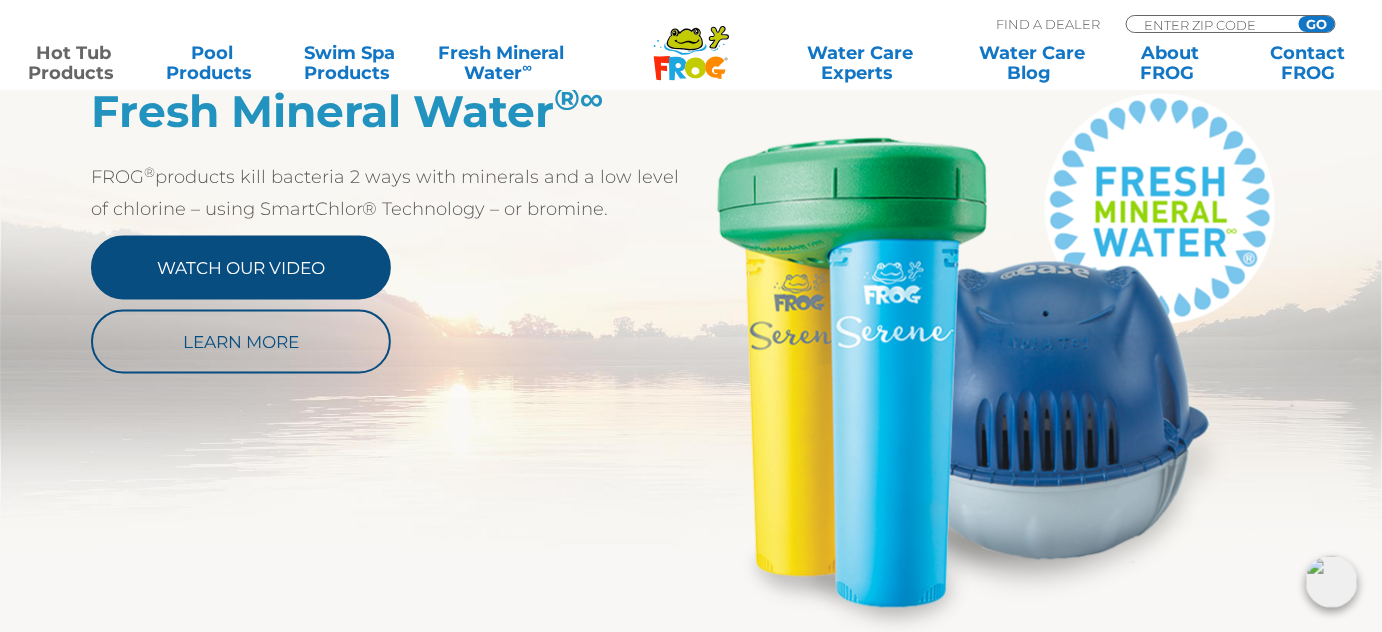 click on "Watch Our Video" at bounding box center [241, 268] 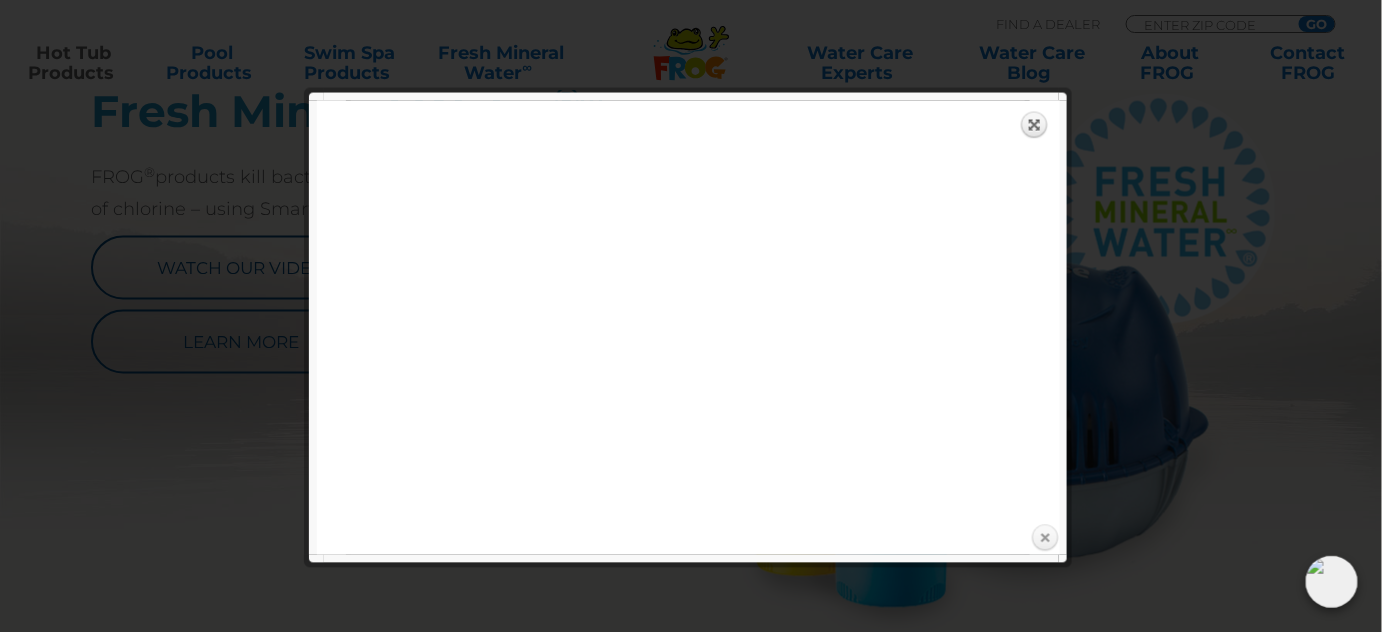 click on "Close" at bounding box center [1045, 539] 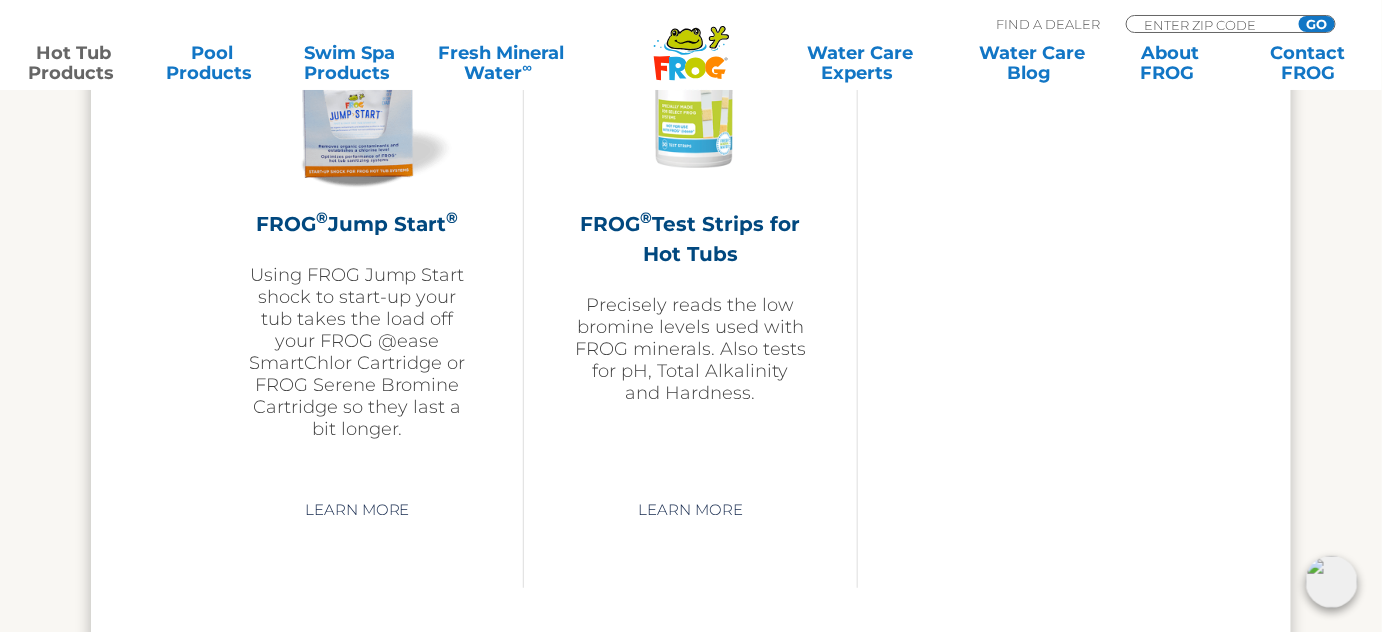 scroll, scrollTop: 5151, scrollLeft: 0, axis: vertical 